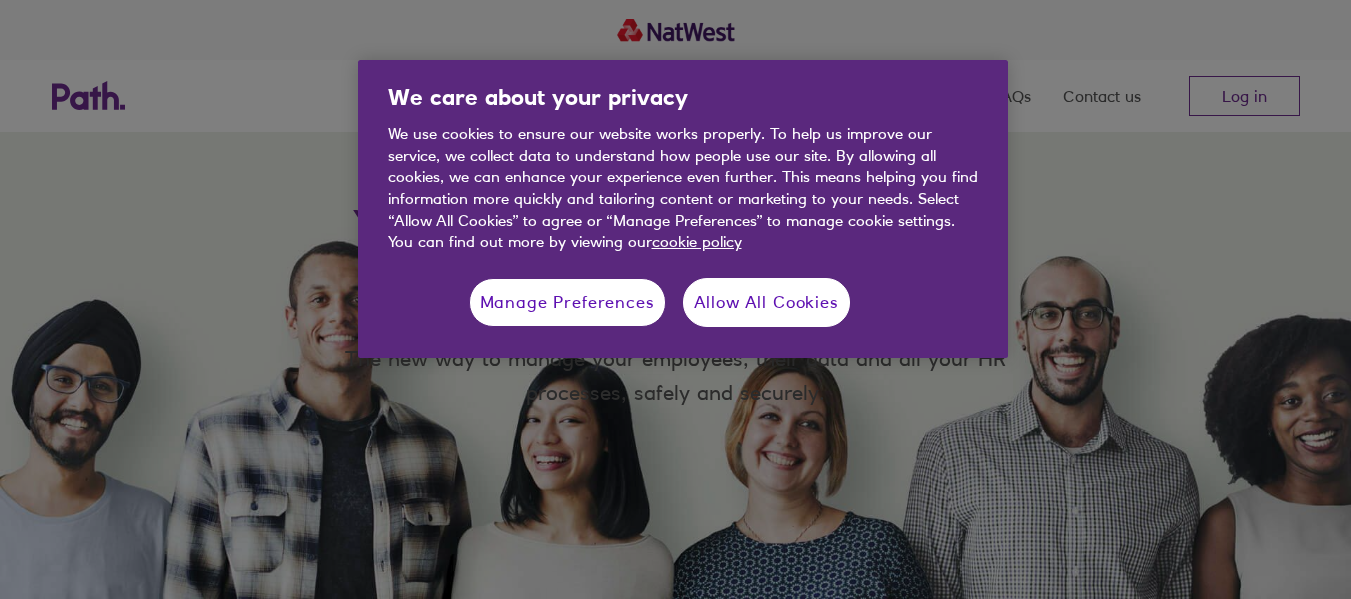 scroll, scrollTop: 0, scrollLeft: 0, axis: both 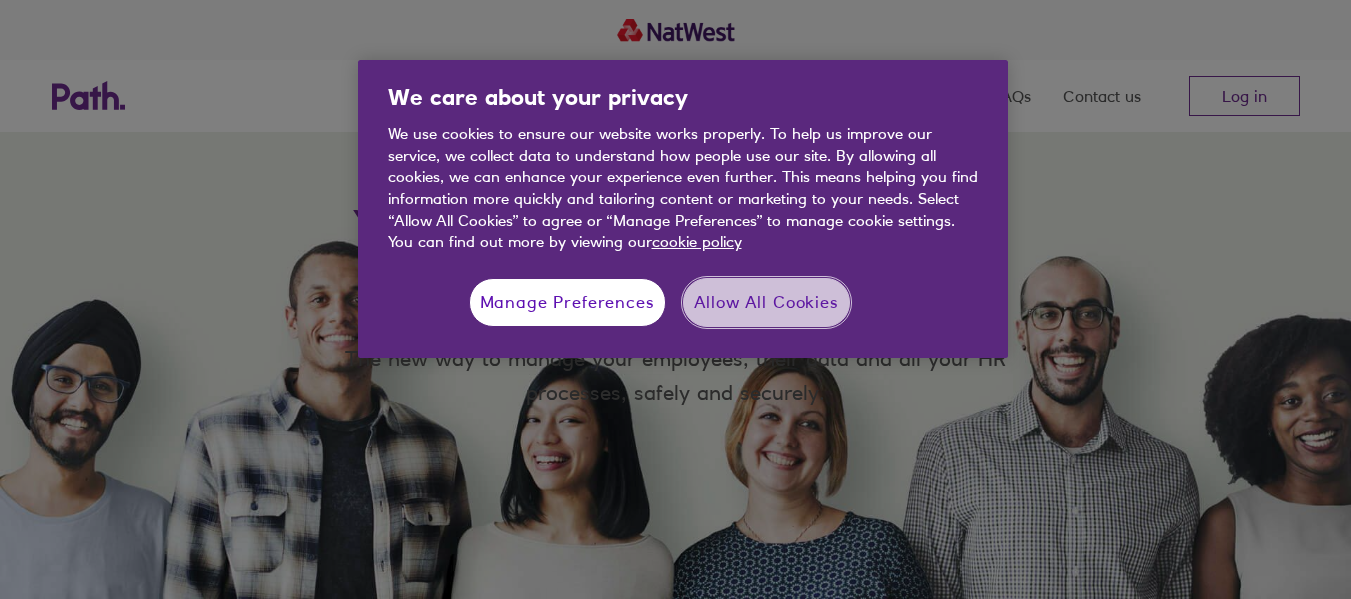 click on "Allow All Cookies" at bounding box center (766, 303) 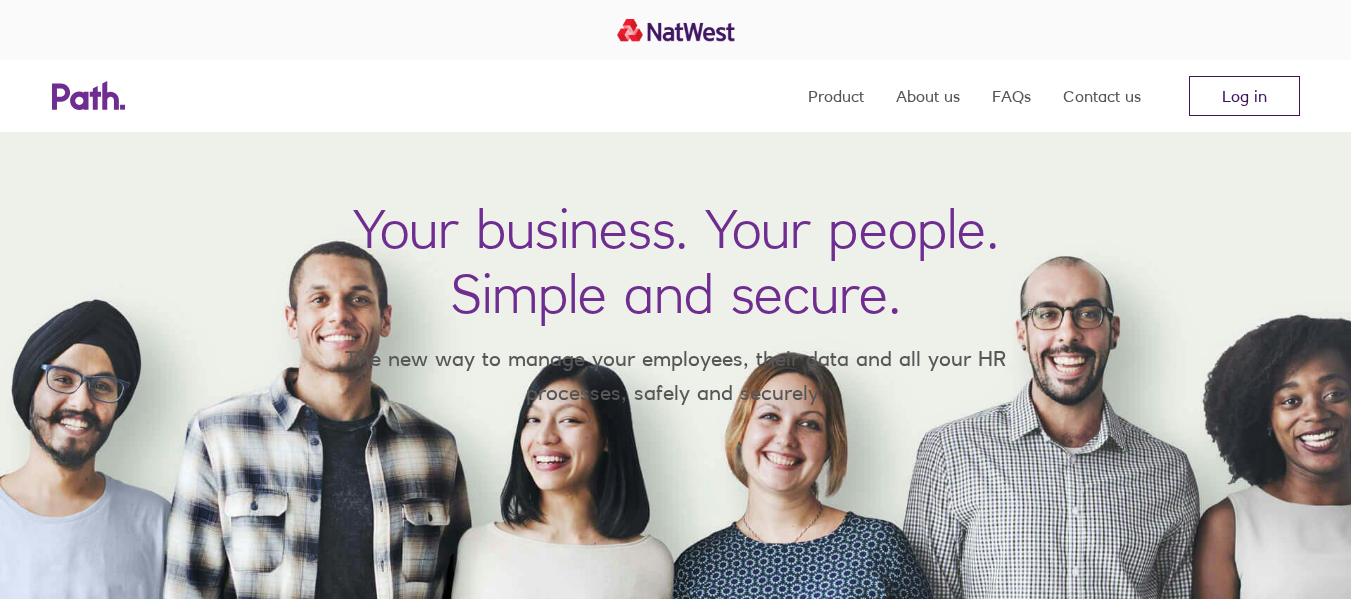 click on "Log in" at bounding box center (1244, 96) 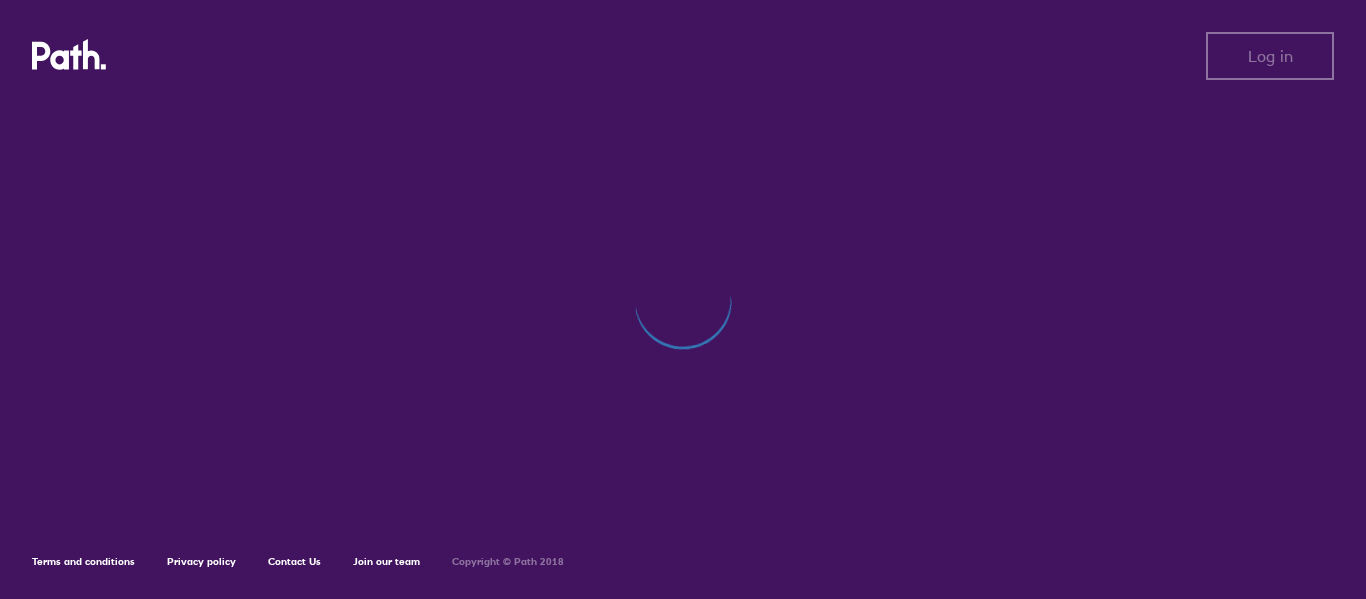 scroll, scrollTop: 0, scrollLeft: 0, axis: both 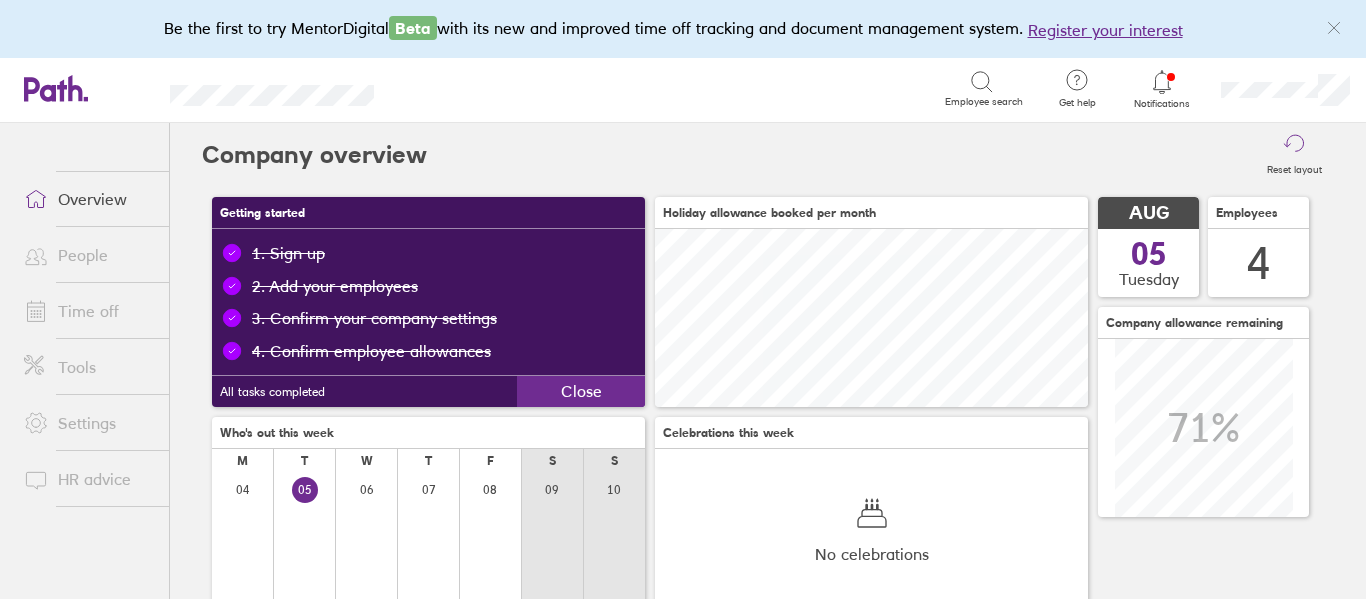 click on "Time off" at bounding box center [88, 311] 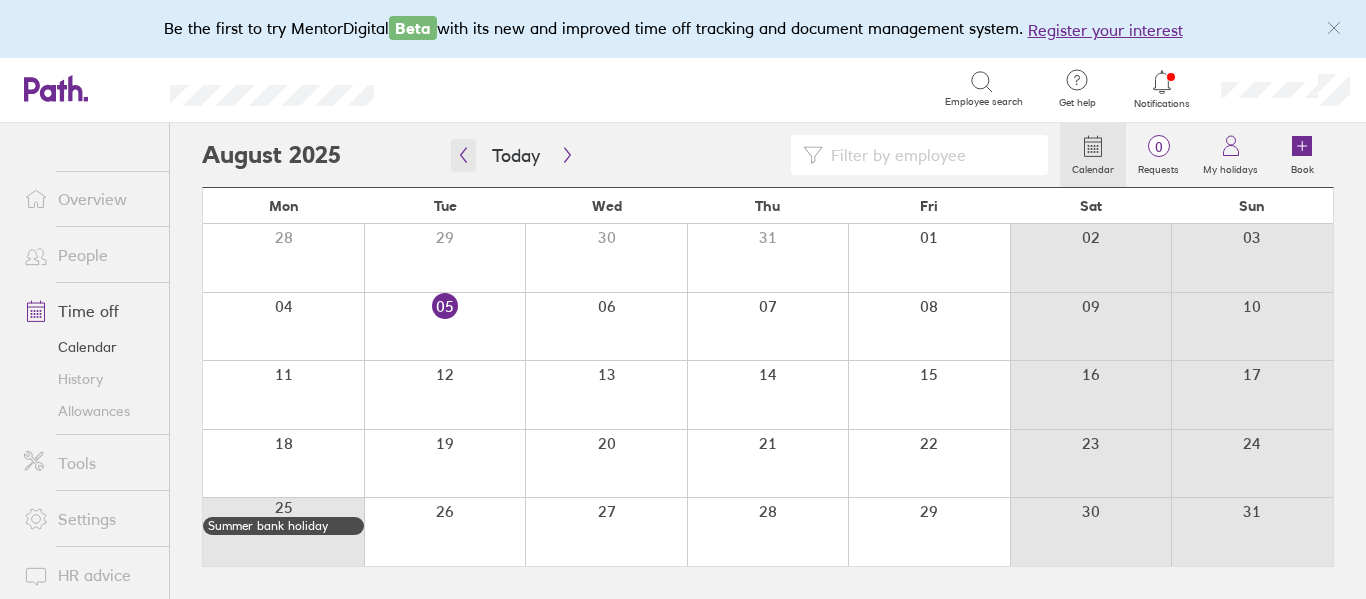 click at bounding box center [463, 155] 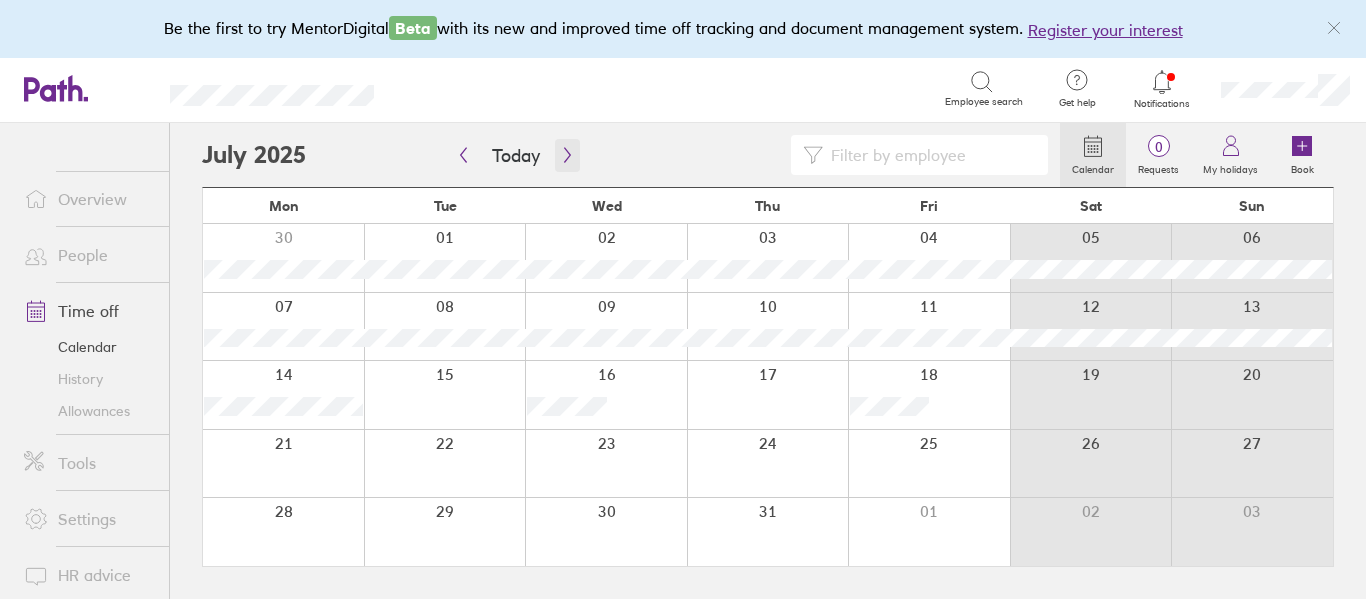 click at bounding box center [567, 155] 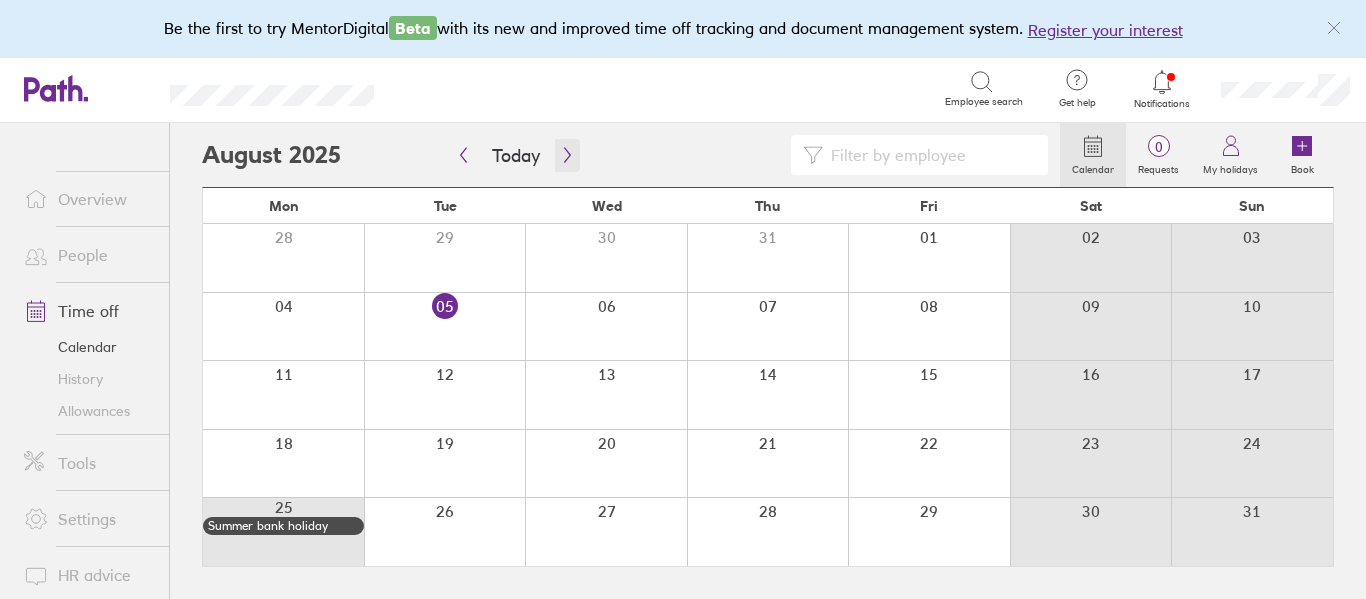 click 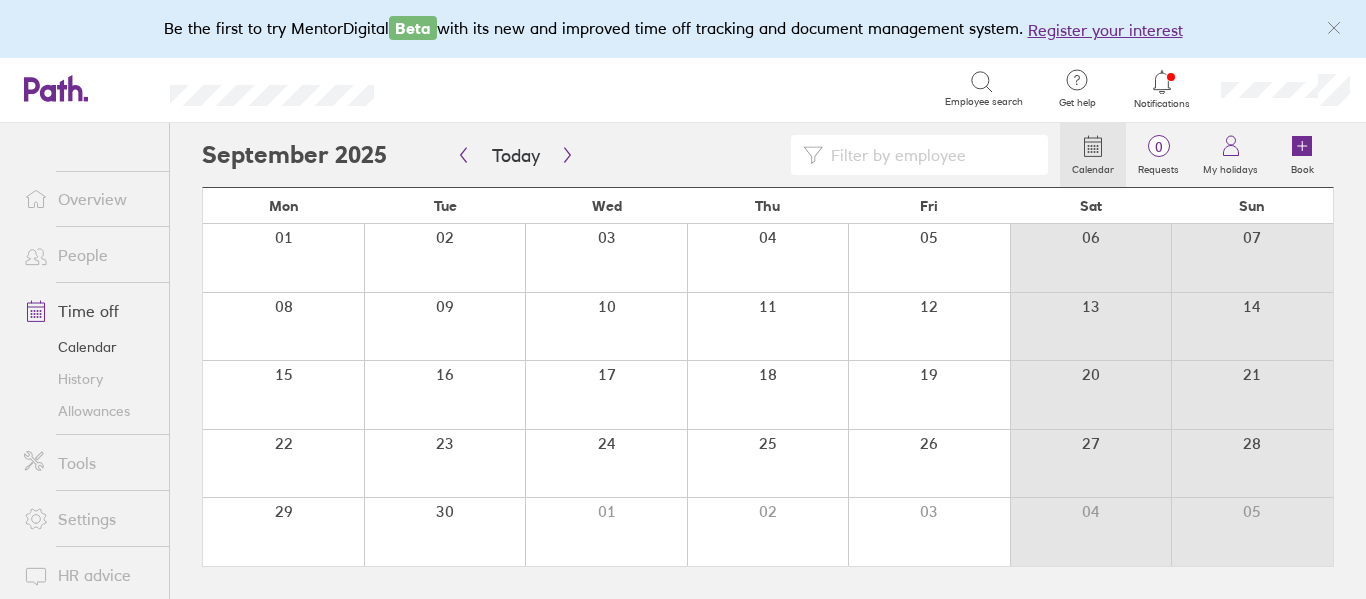click at bounding box center (445, 395) 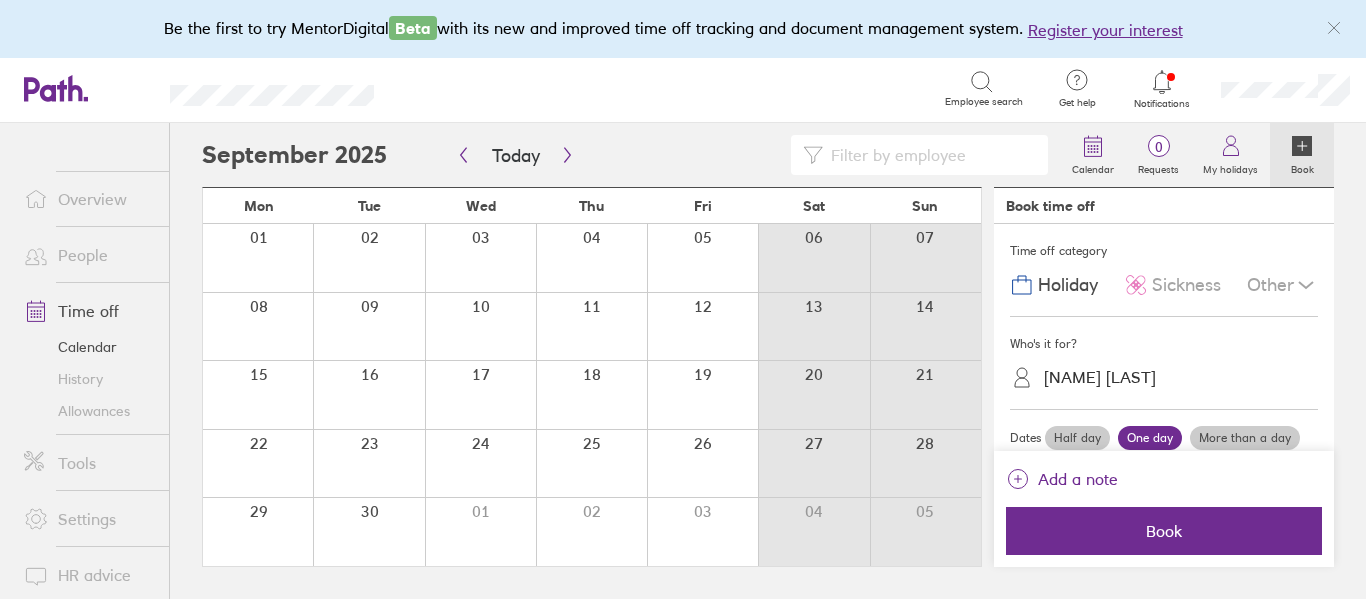 click at bounding box center [368, 395] 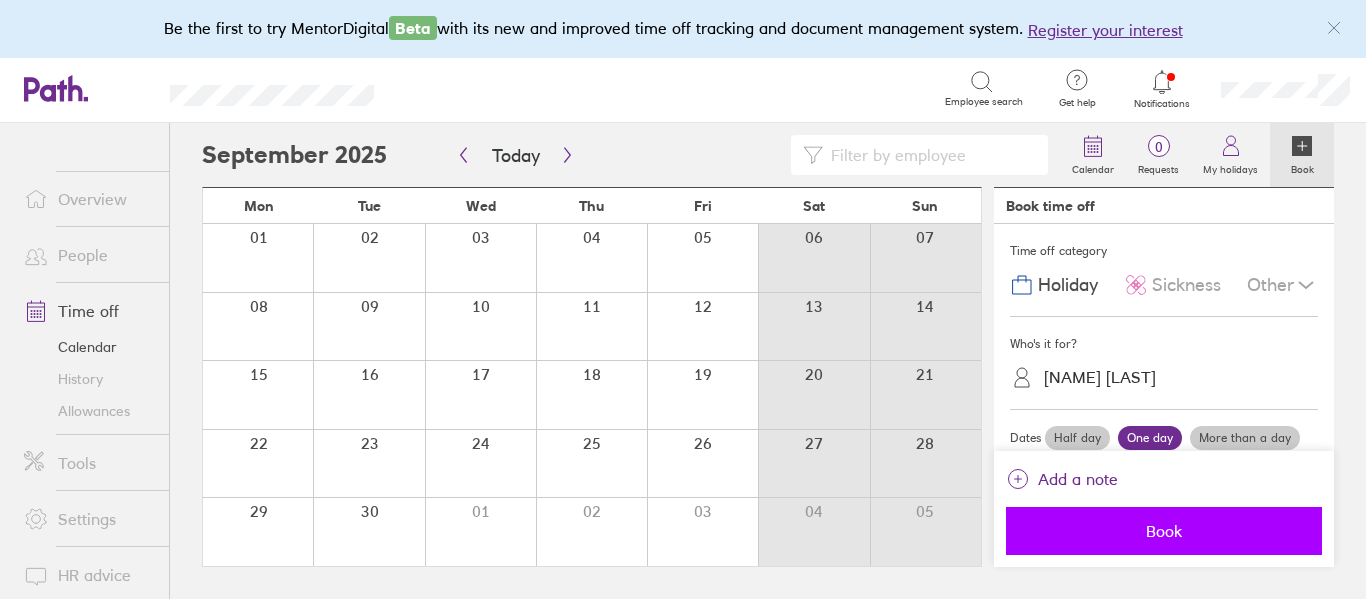 click on "Book" at bounding box center (1164, 531) 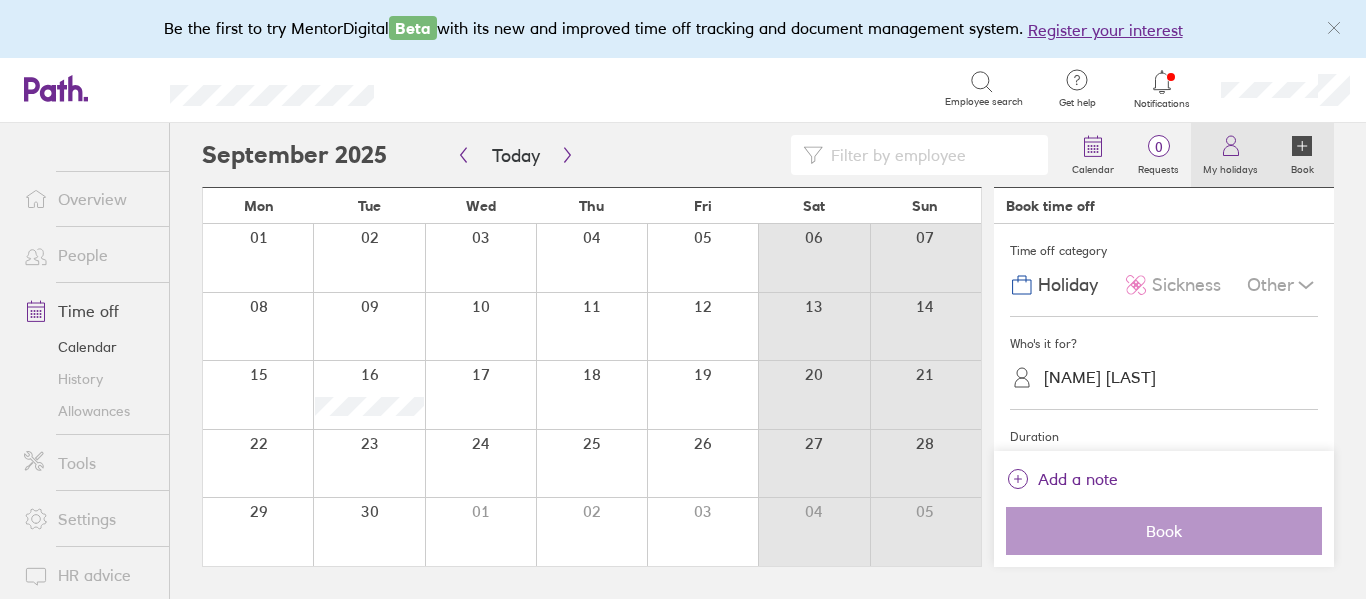 click on "My holidays" at bounding box center [1230, 167] 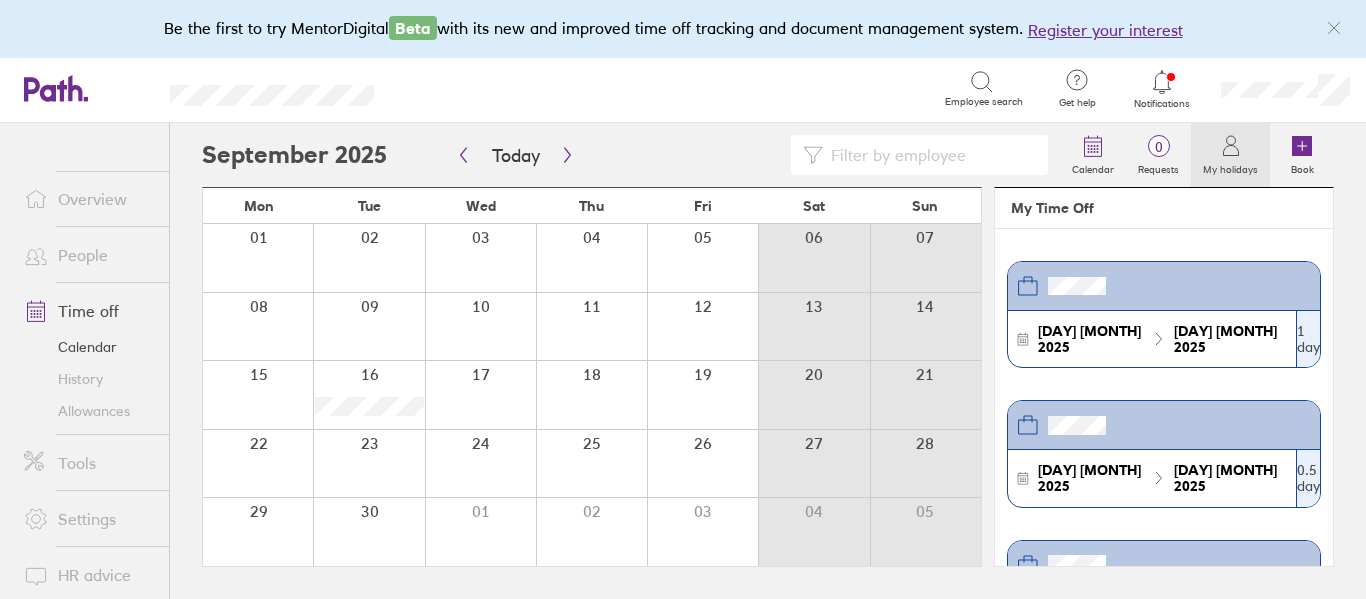click on "People" at bounding box center [88, 255] 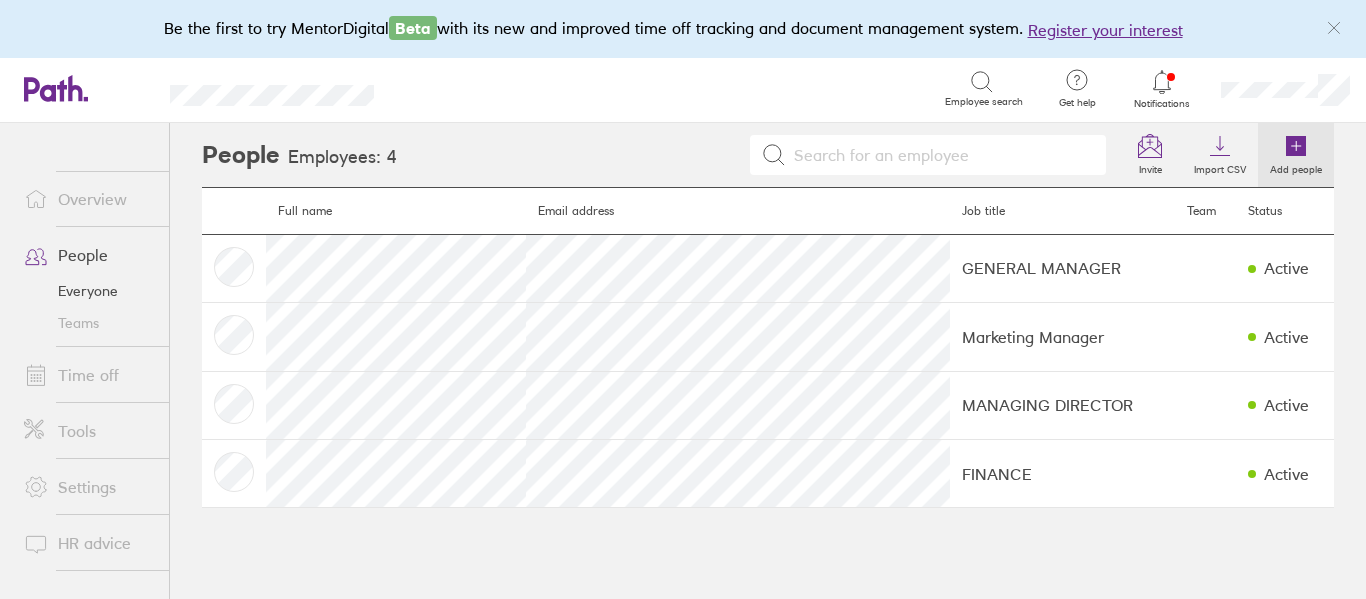 click 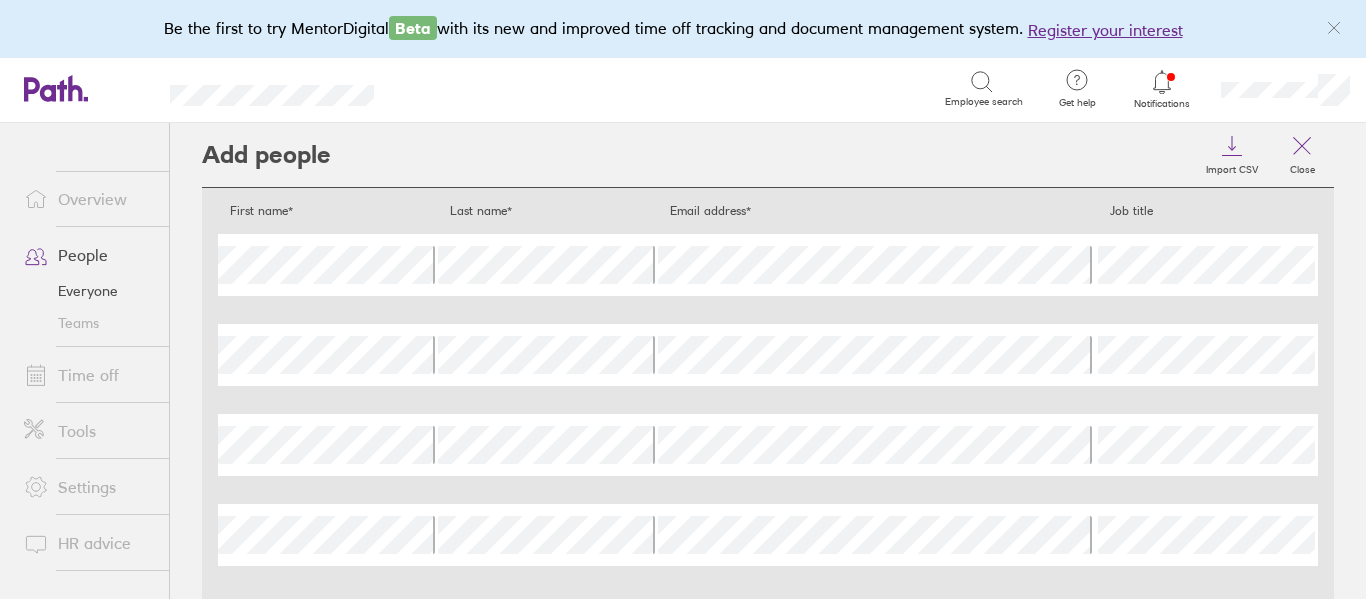 click on "Add people Import CSV Close [NAME] [LAST] [EMAIL] [JOB TITLE] [NAME] [LAST] [EMAIL] [JOB TITLE] [NAME] [LAST] [EMAIL] [JOB TITLE] [NAME] [LAST] [EMAIL] [JOB TITLE] [NAME] [LAST] [EMAIL] [JOB TITLE] Add more employees Invite employees to join Path Submit" at bounding box center (768, 361) 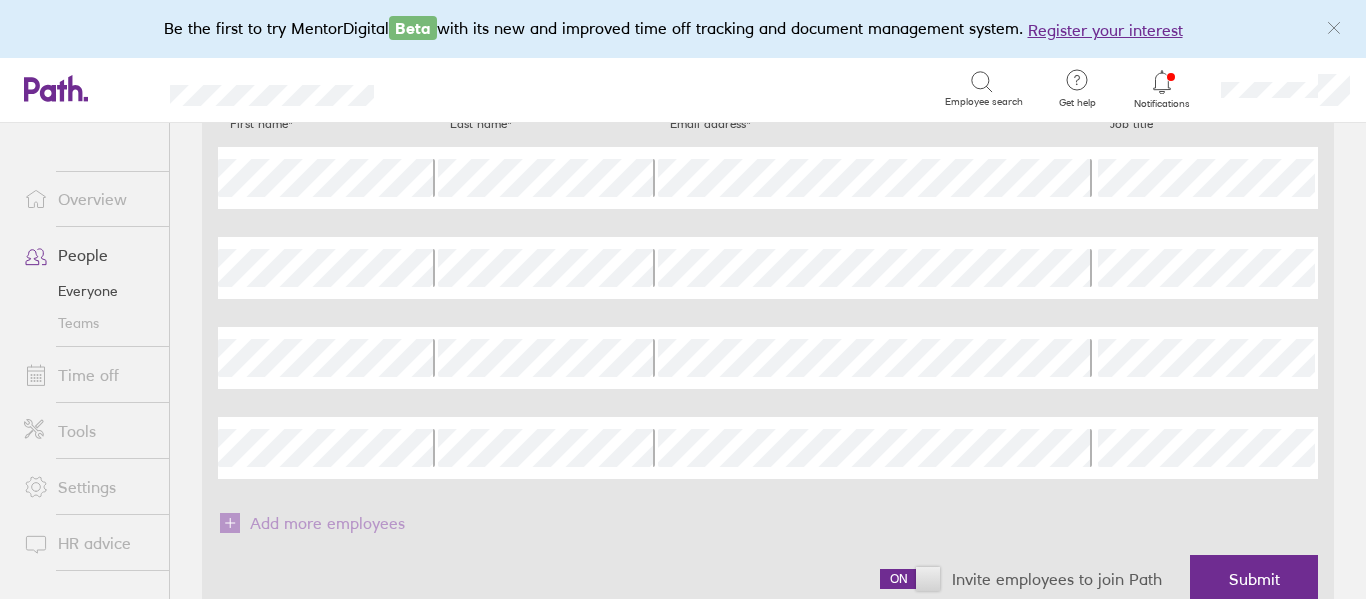 scroll, scrollTop: 139, scrollLeft: 0, axis: vertical 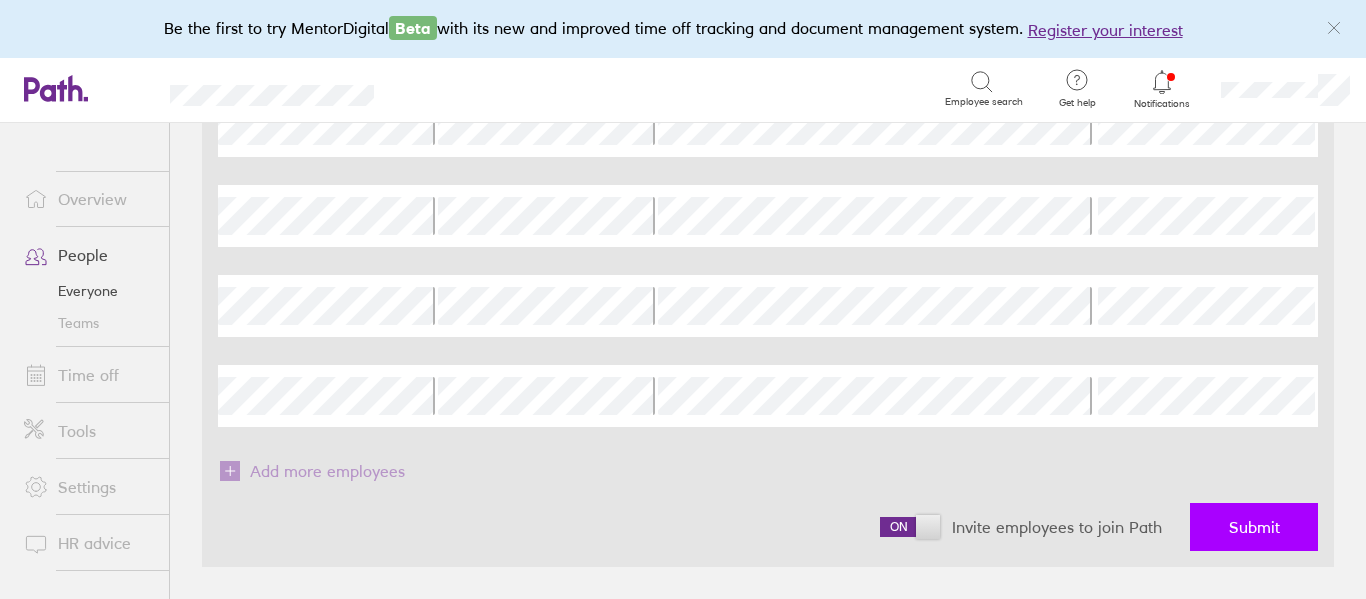 click on "Submit" at bounding box center (1254, 527) 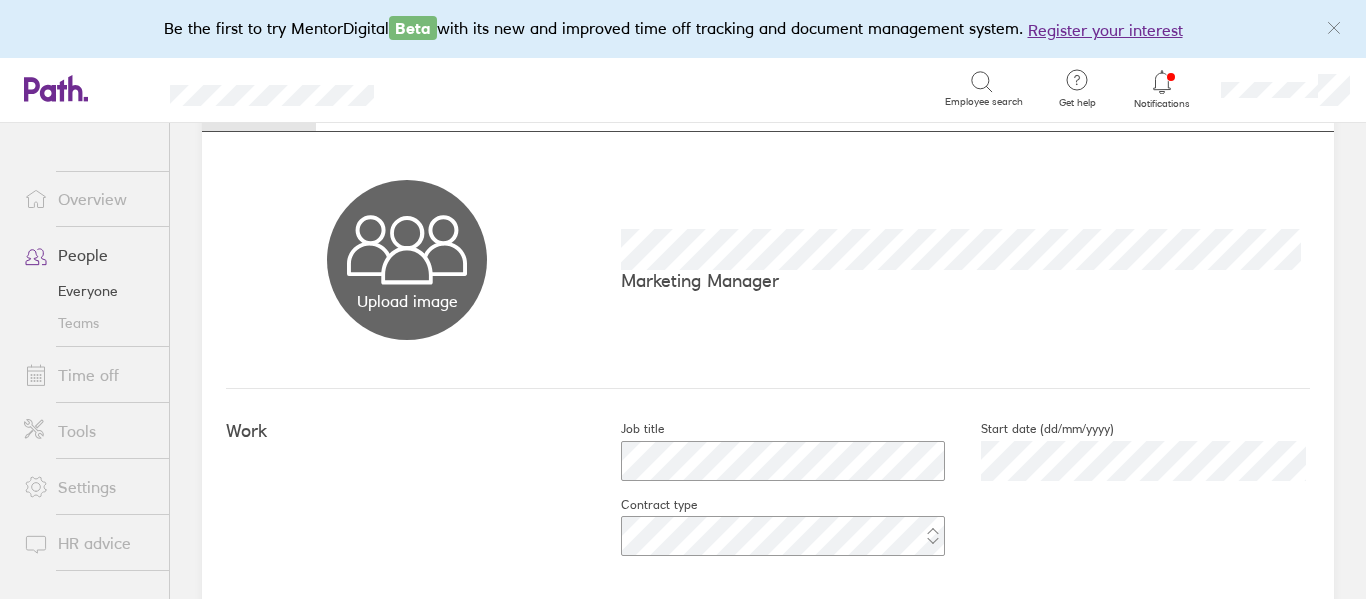 scroll, scrollTop: 300, scrollLeft: 0, axis: vertical 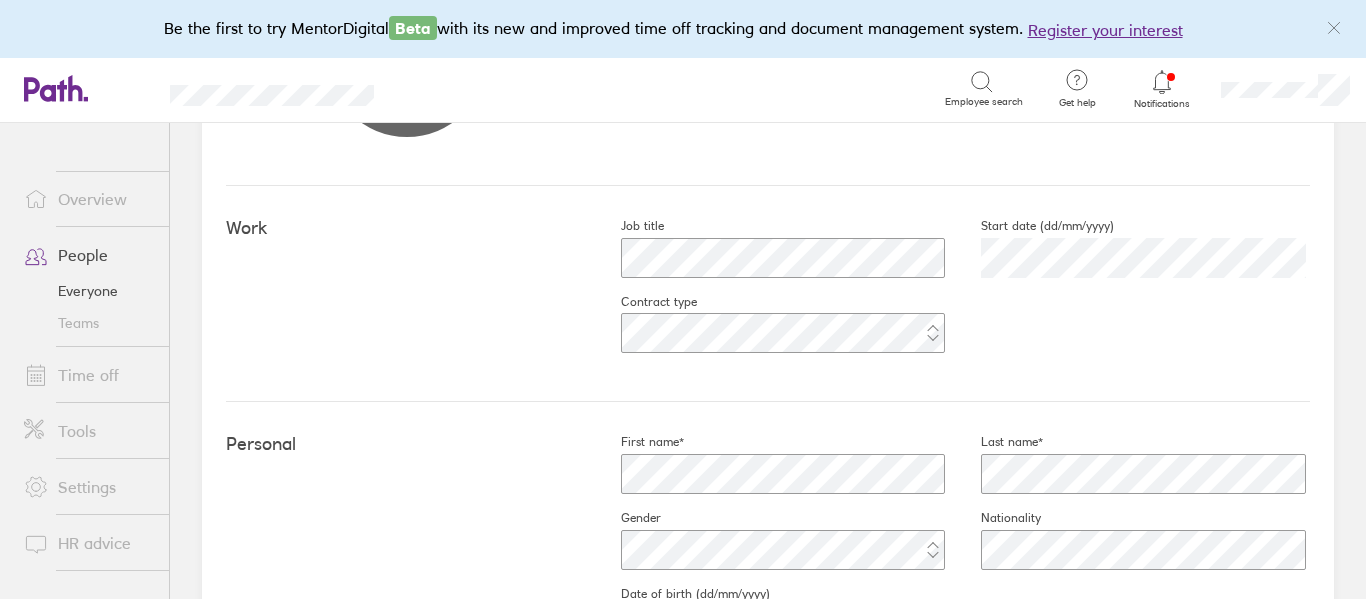 click on "[JOB TITLE] [START DATE] ([DD]/[MM]/[YYYY]) [CONTRACT TYPE]" at bounding box center (949, 293) 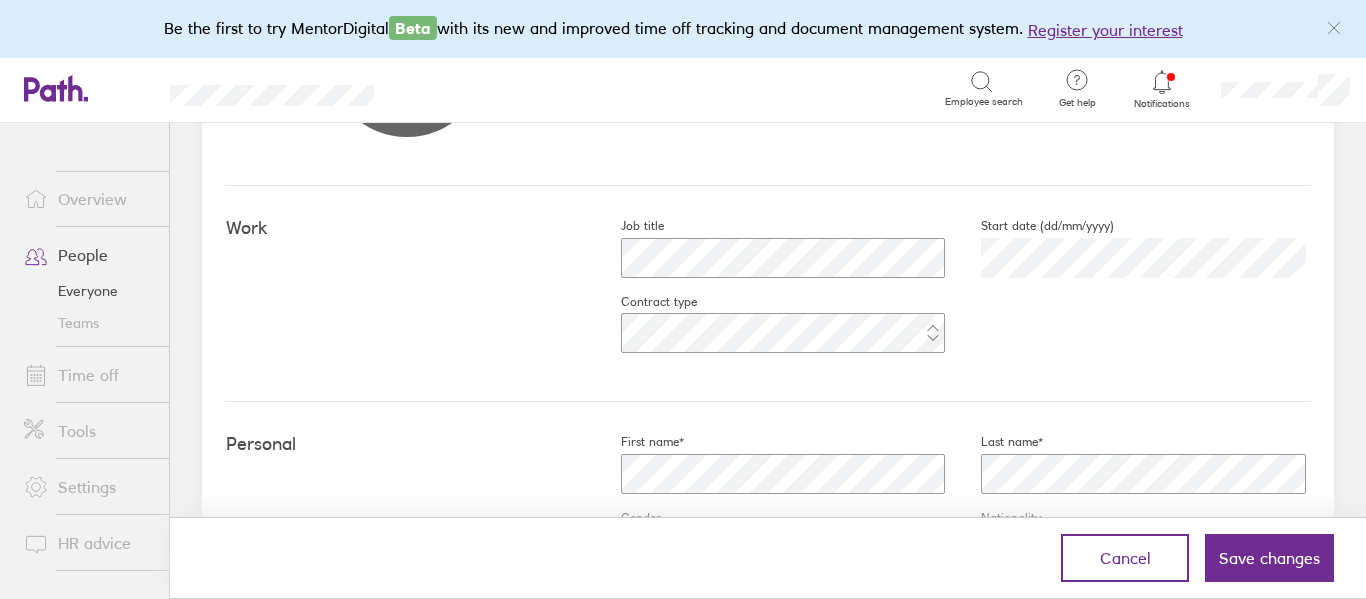 click on "Personal [NAME] [LAST] [GENDER] [NATIONALITY] [DATE] ([DD]/[MM]/[YYYY])" at bounding box center [768, 548] 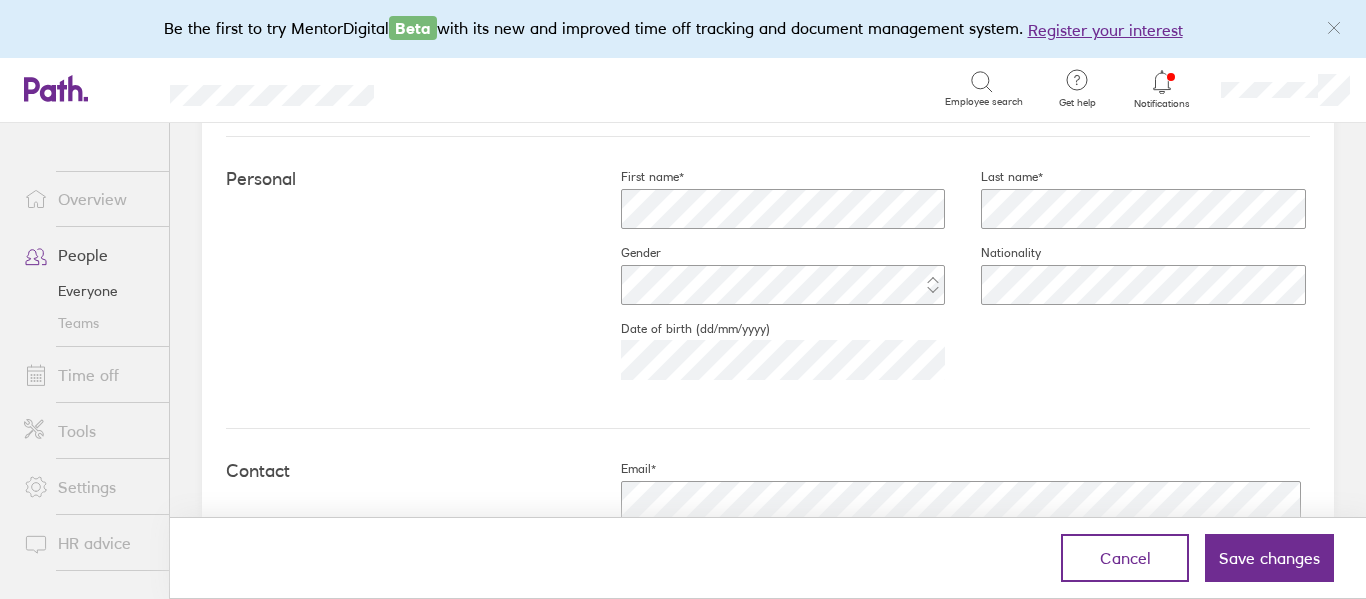 scroll, scrollTop: 600, scrollLeft: 0, axis: vertical 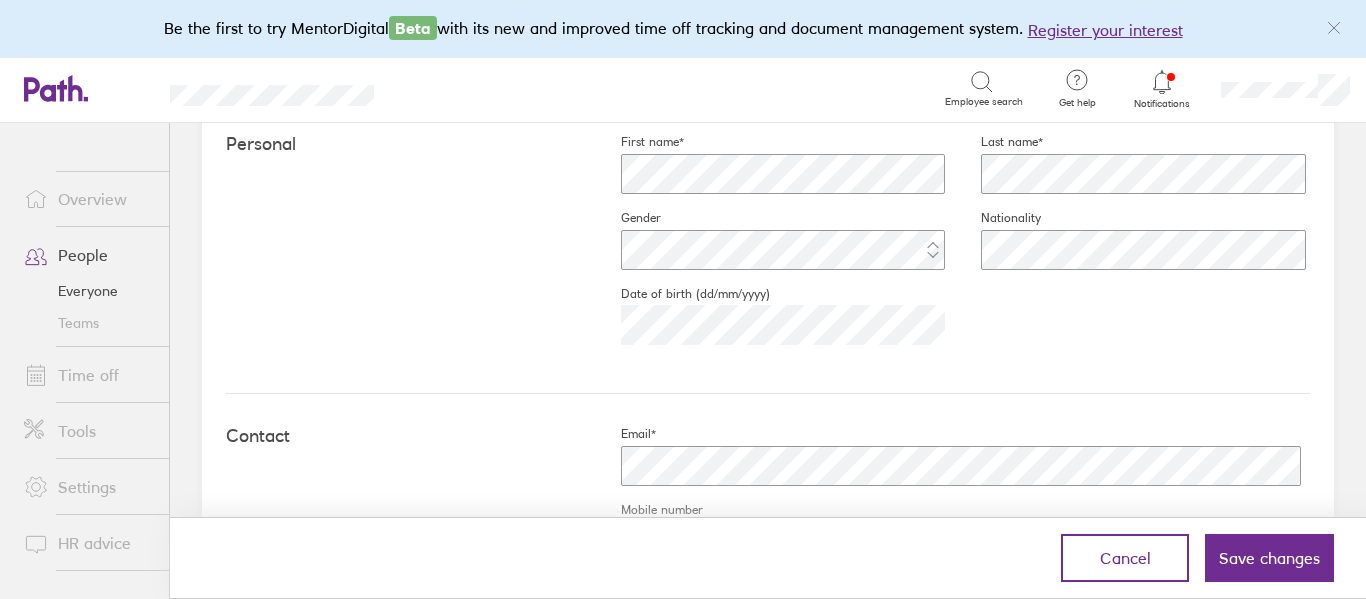 click on "[NAME] [LAST] [GENDER] [NATIONALITY] [DATE] ([DD]/[MM]/[YYYY])" at bounding box center [949, 247] 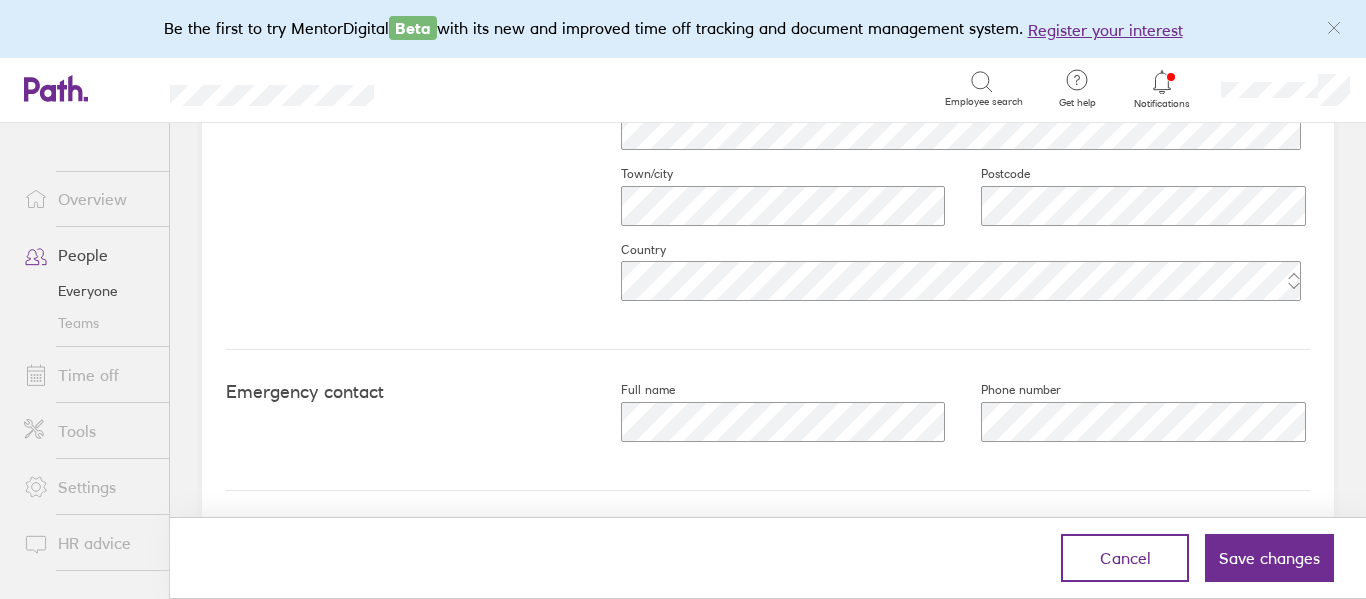 scroll, scrollTop: 1099, scrollLeft: 0, axis: vertical 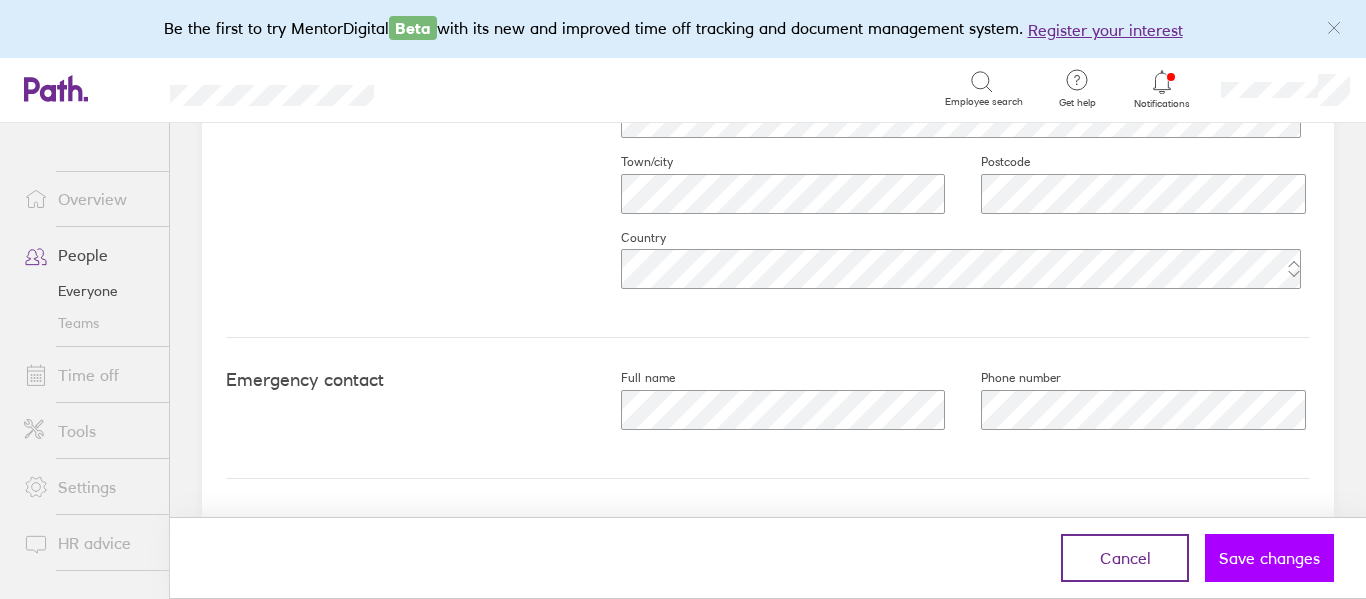 click on "Save changes" at bounding box center (1269, 558) 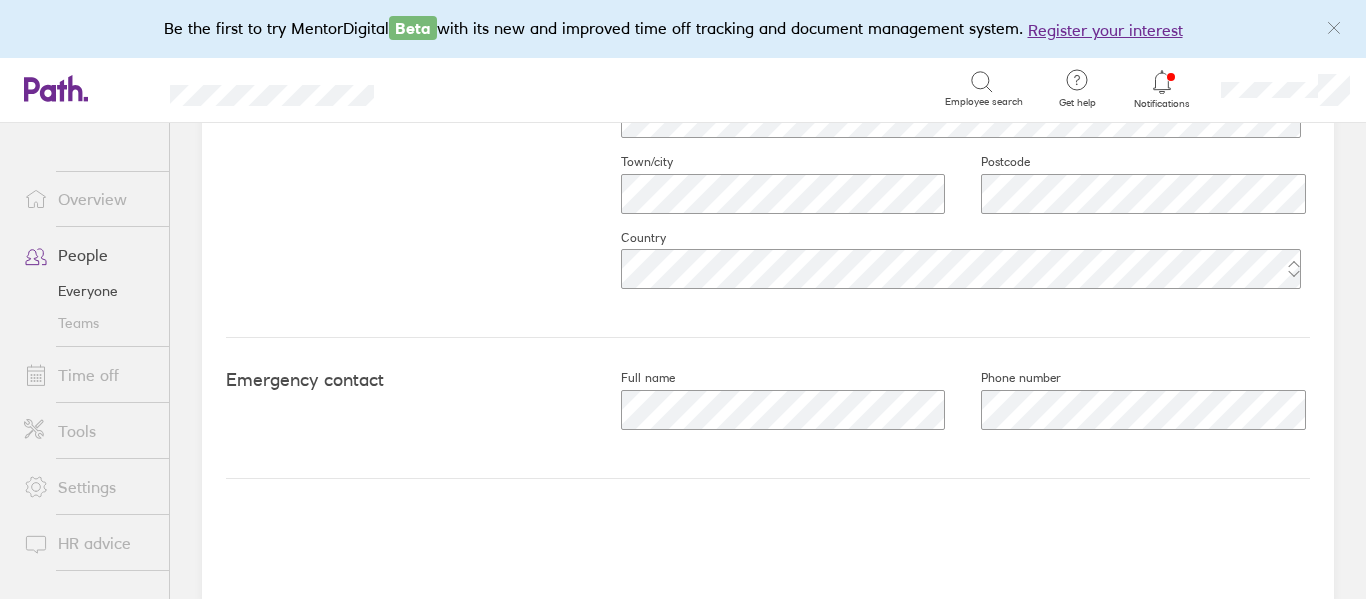 click on "Work [JOB TITLE] [START DATE] ([DD]/[MM]/[YYYY]) [CONTRACT TYPE] Personal [NAME] [LAST] [GENDER] [NATIONALITY] [DATE] ([DD]/[MM]/[YYYY]) Contact [EMAIL] [PHONE] [ADDRESS] [TOWN] [POSTCODE] [COUNTRY] Emergency contact [FULL NAME] [PHONE]" at bounding box center (768, -7) 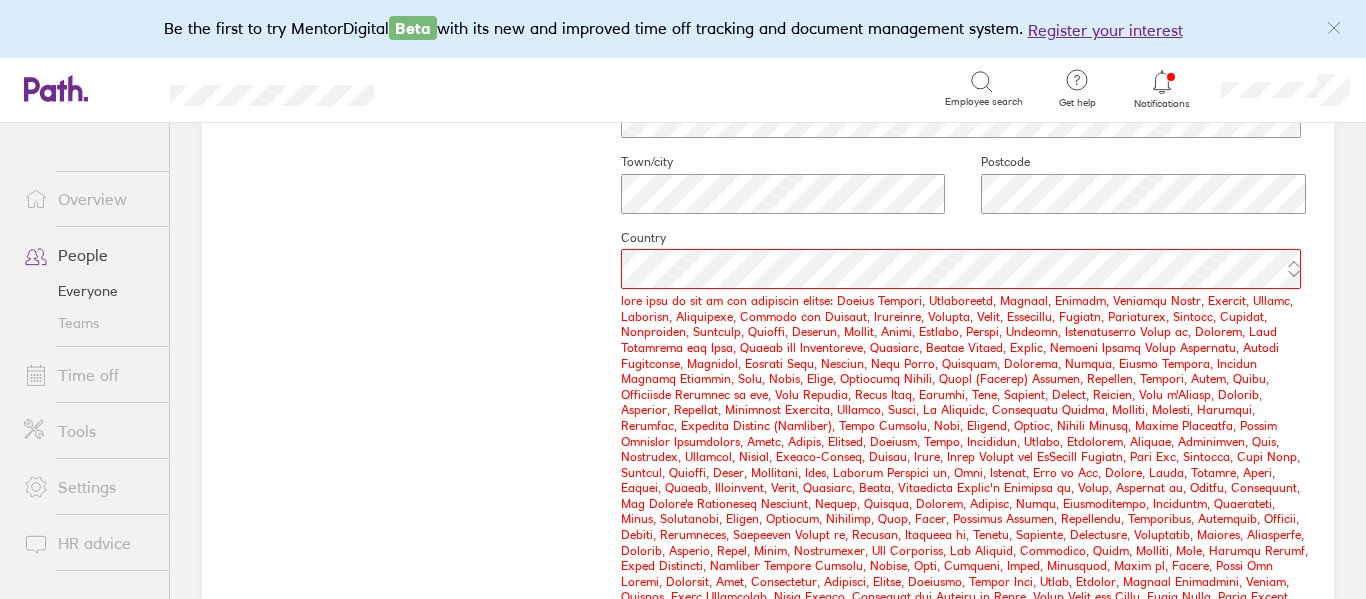 click on "Contact [EMAIL] [PHONE] [ADDRESS] [TOWN] [POSTCODE] [COUNTRY]" at bounding box center (768, 335) 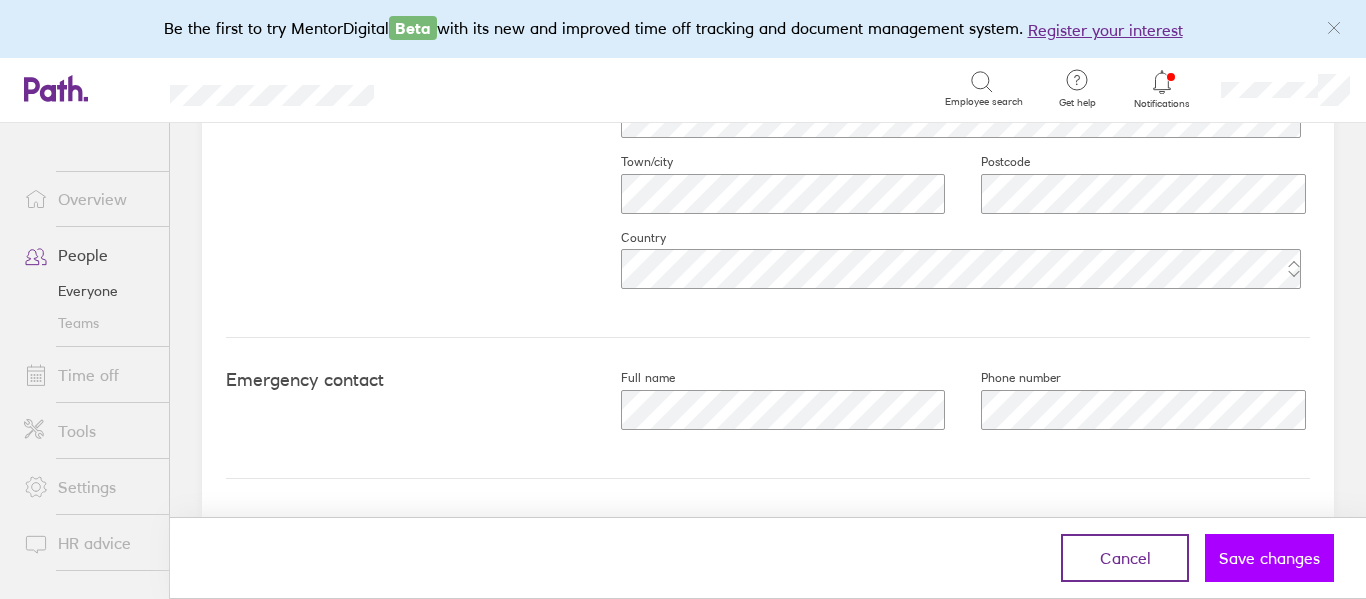 click on "Save changes" at bounding box center (1269, 558) 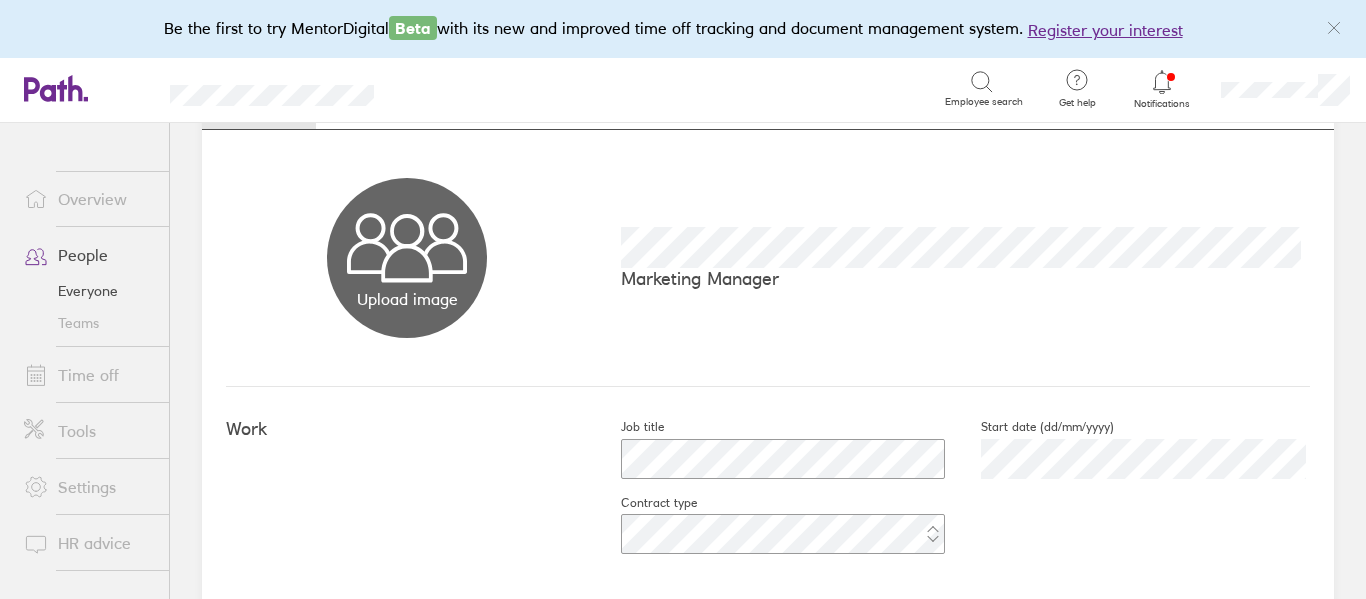 scroll, scrollTop: 0, scrollLeft: 0, axis: both 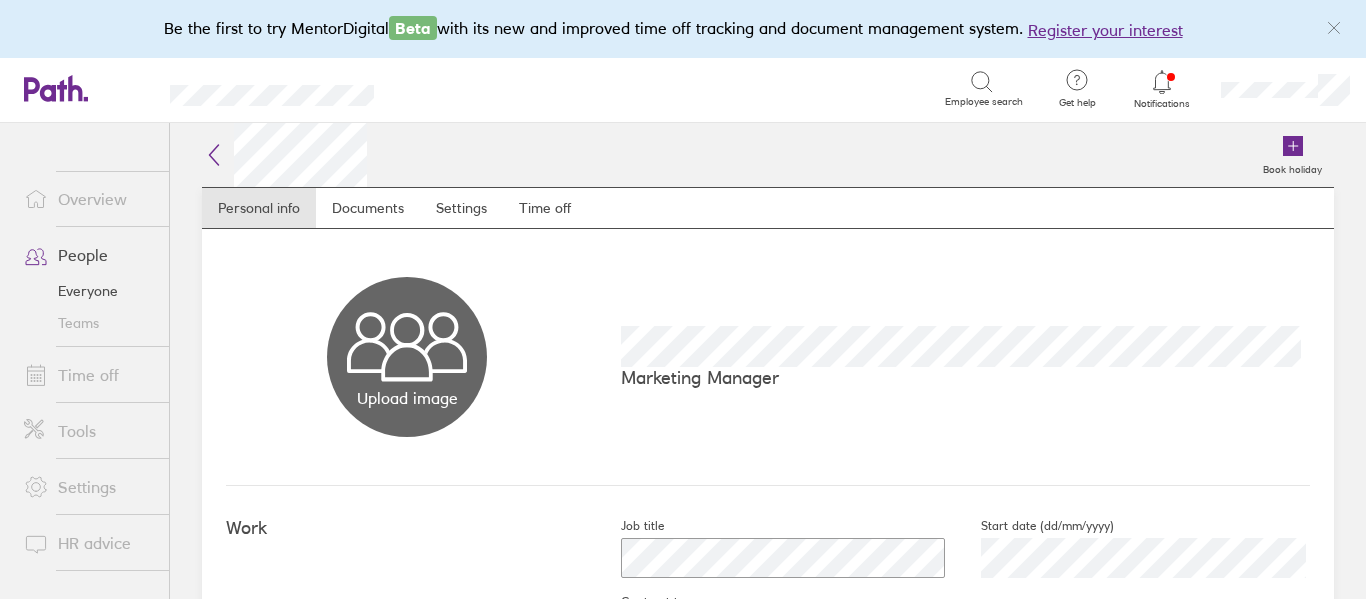 click on "Everyone" at bounding box center (88, 291) 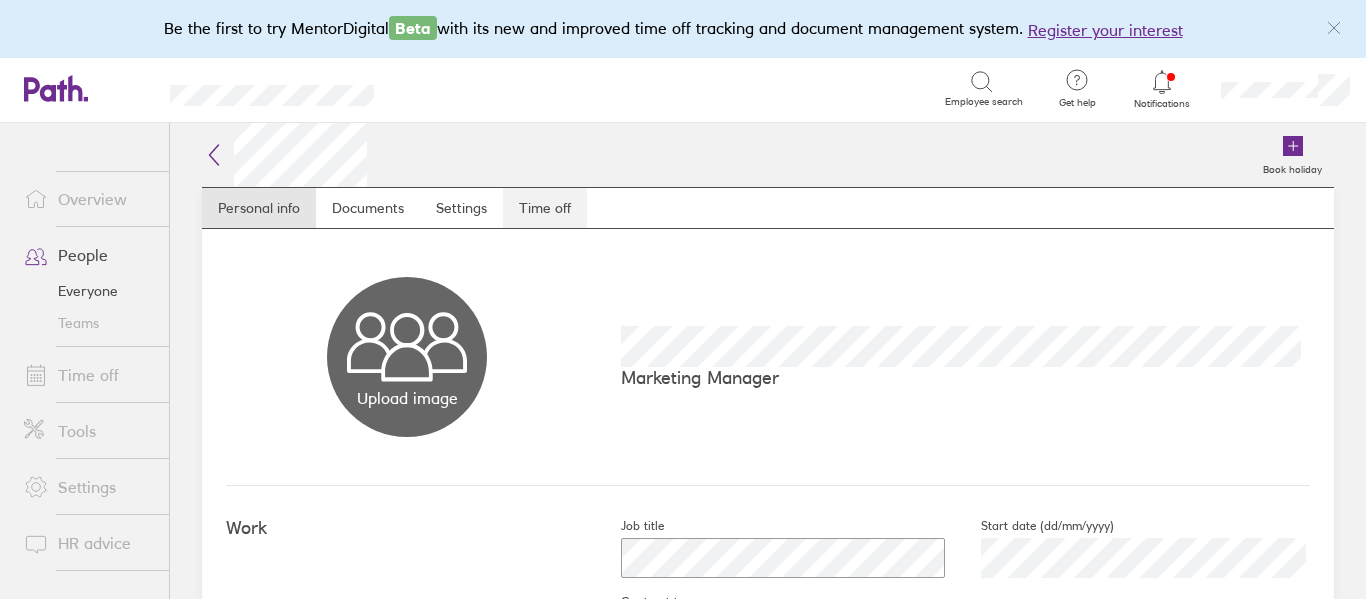 click on "Time off" at bounding box center (545, 208) 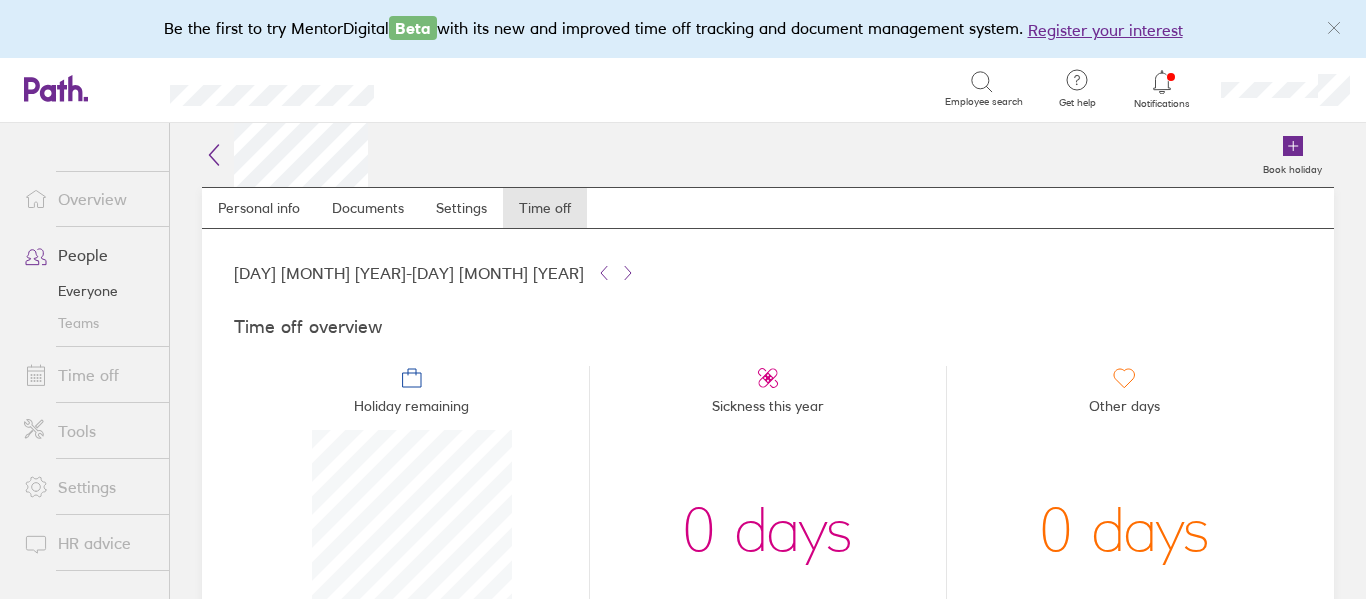 scroll, scrollTop: 999800, scrollLeft: 999800, axis: both 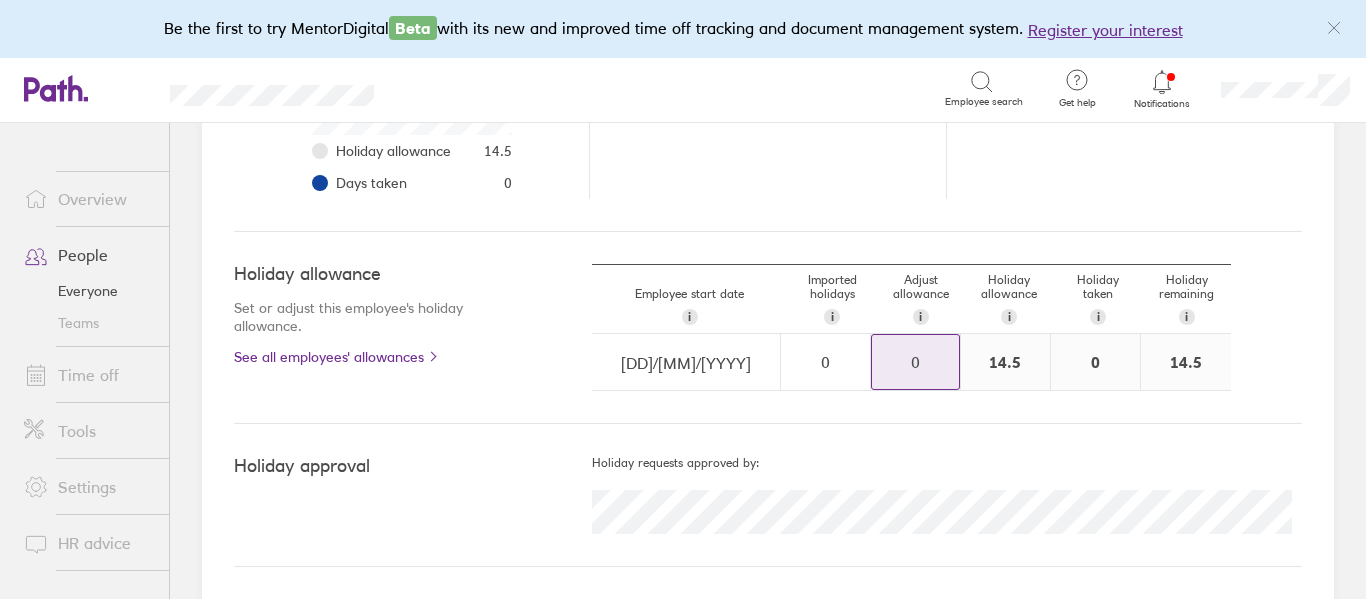 click on "0" at bounding box center (915, 362) 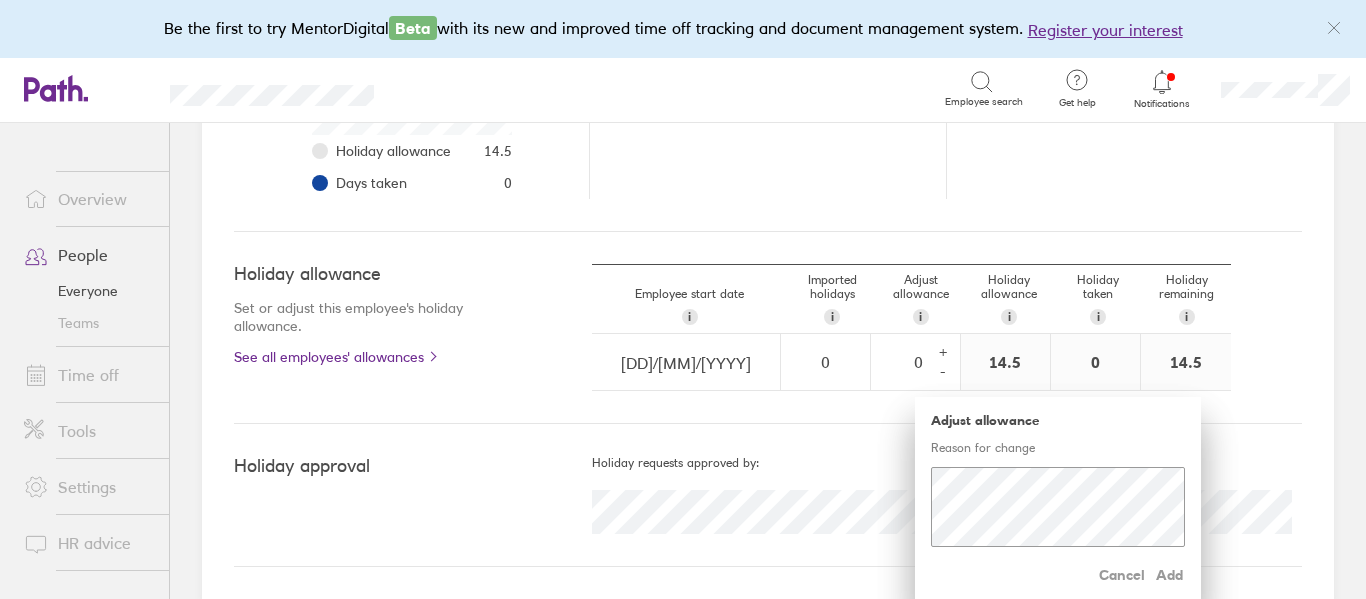 click on "14.5" at bounding box center [1005, 362] 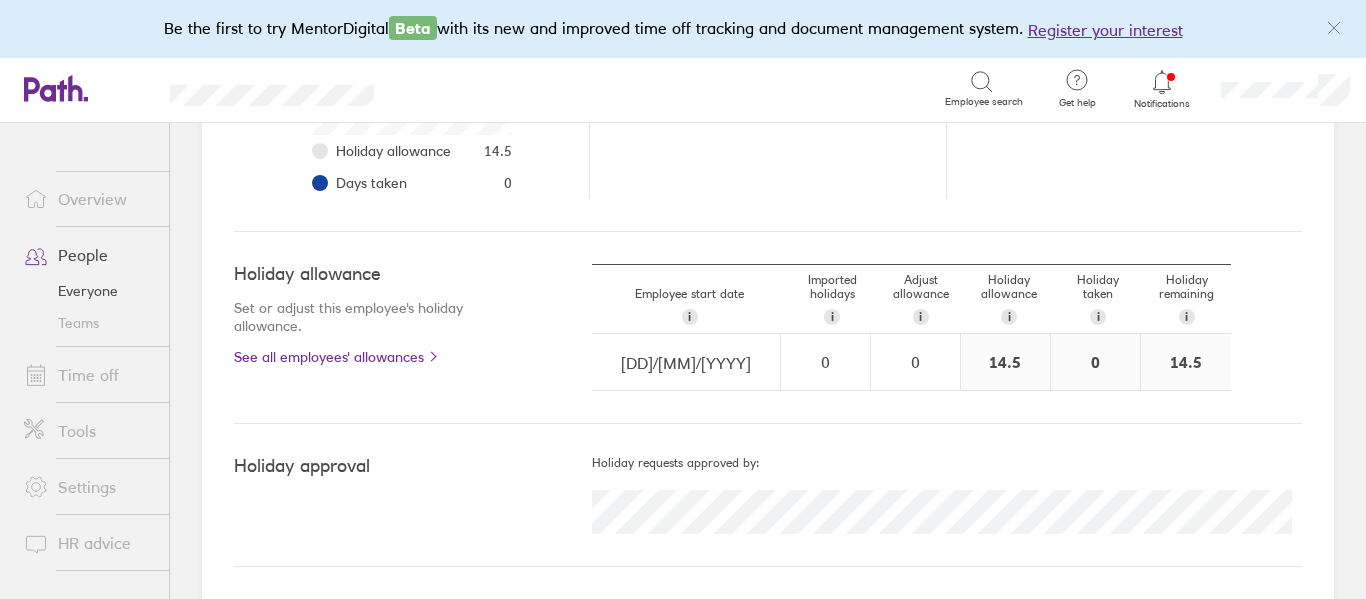 click on "14.5" at bounding box center [1005, 362] 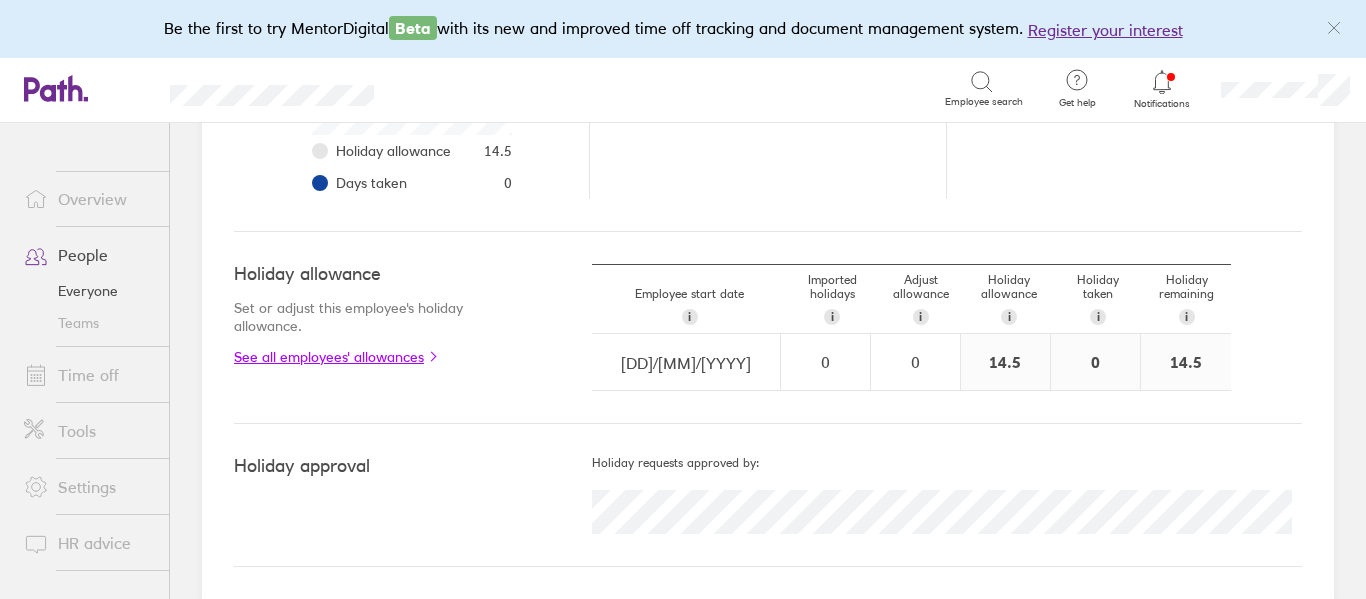 click on "See all employees' allowances" at bounding box center [373, 357] 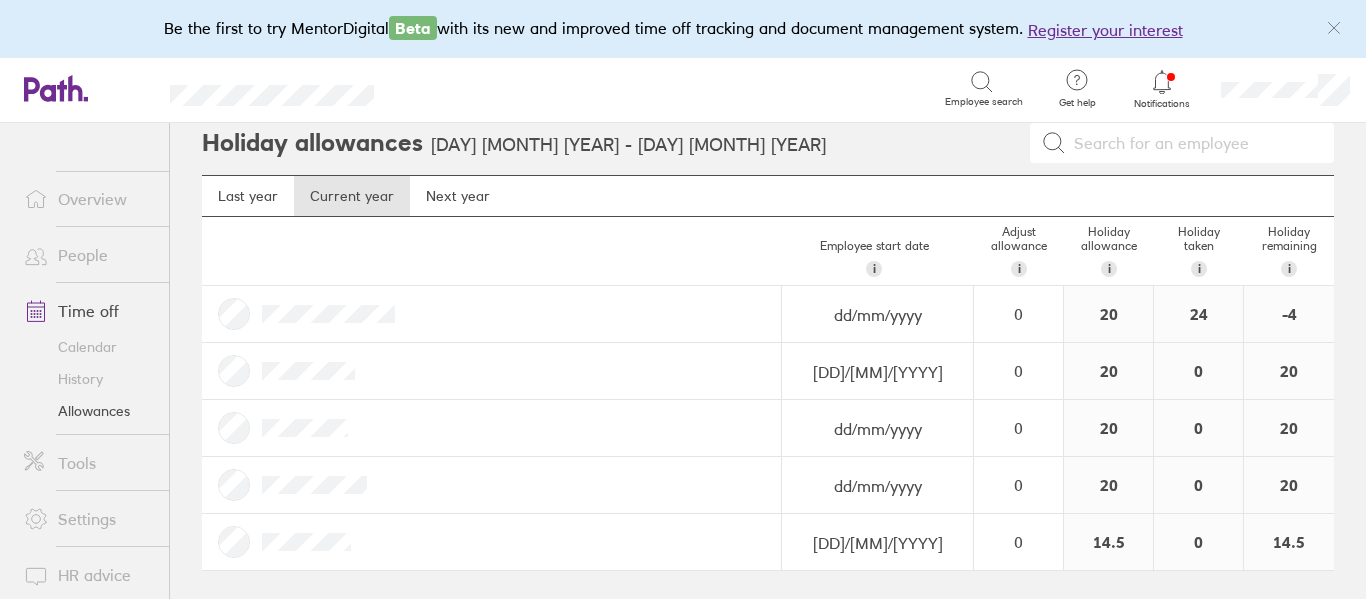 scroll, scrollTop: 16, scrollLeft: 0, axis: vertical 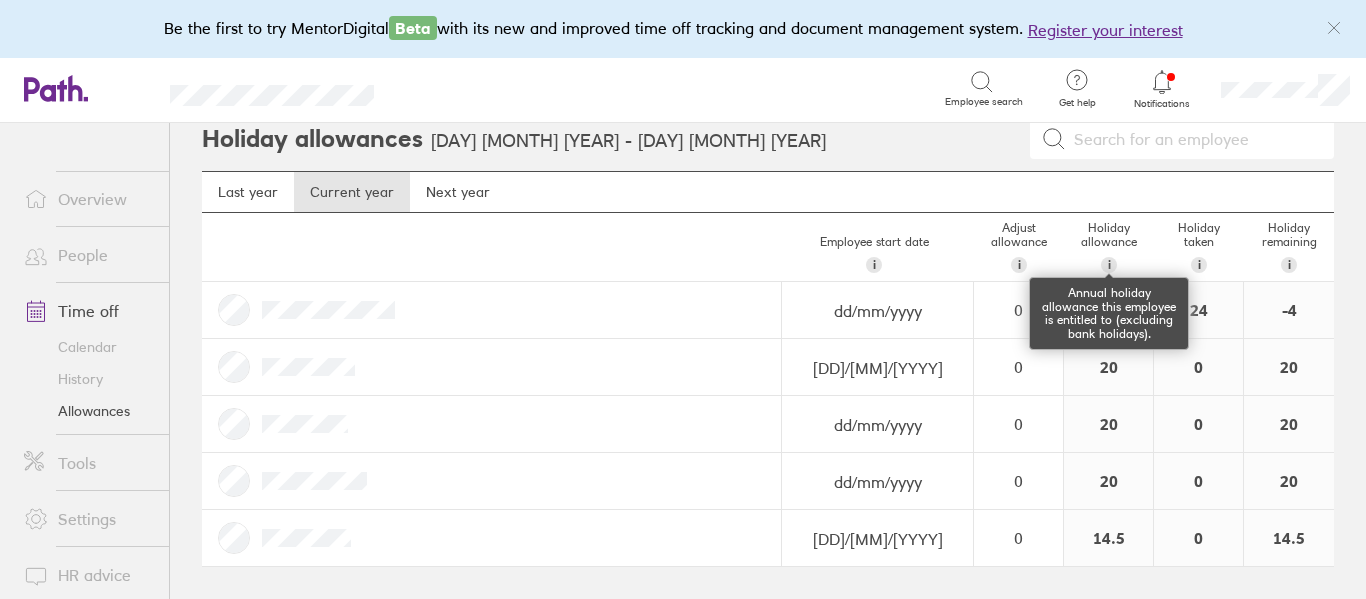 click on "i" at bounding box center (1109, 265) 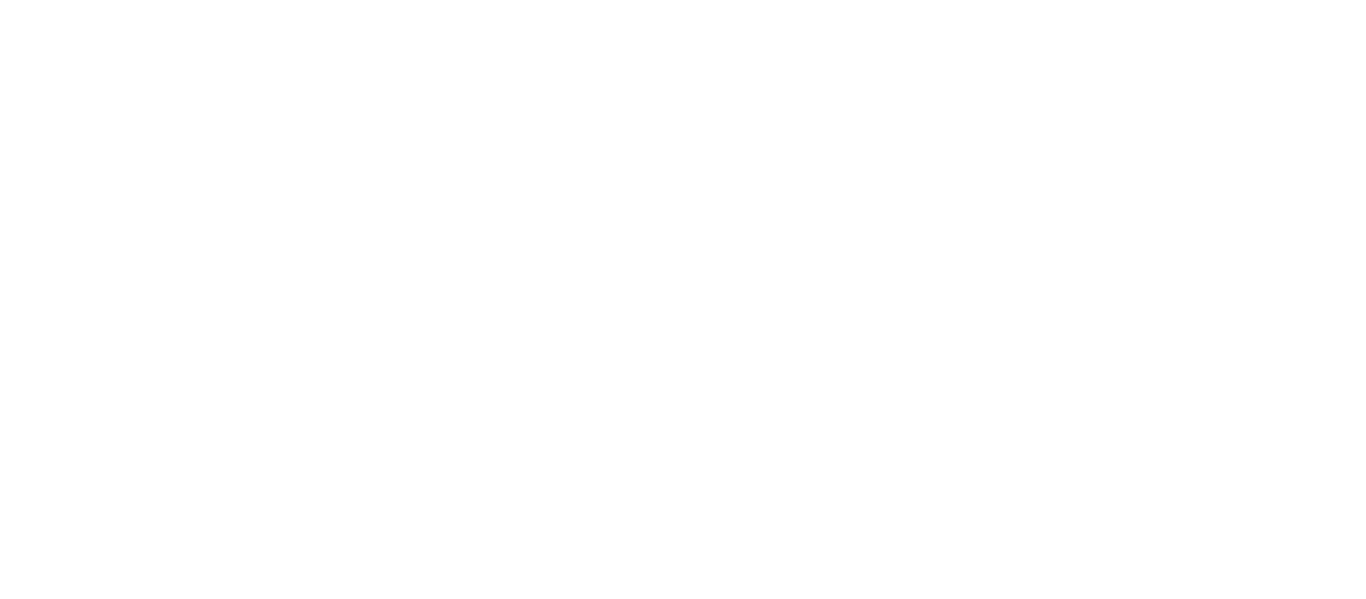 scroll, scrollTop: 0, scrollLeft: 0, axis: both 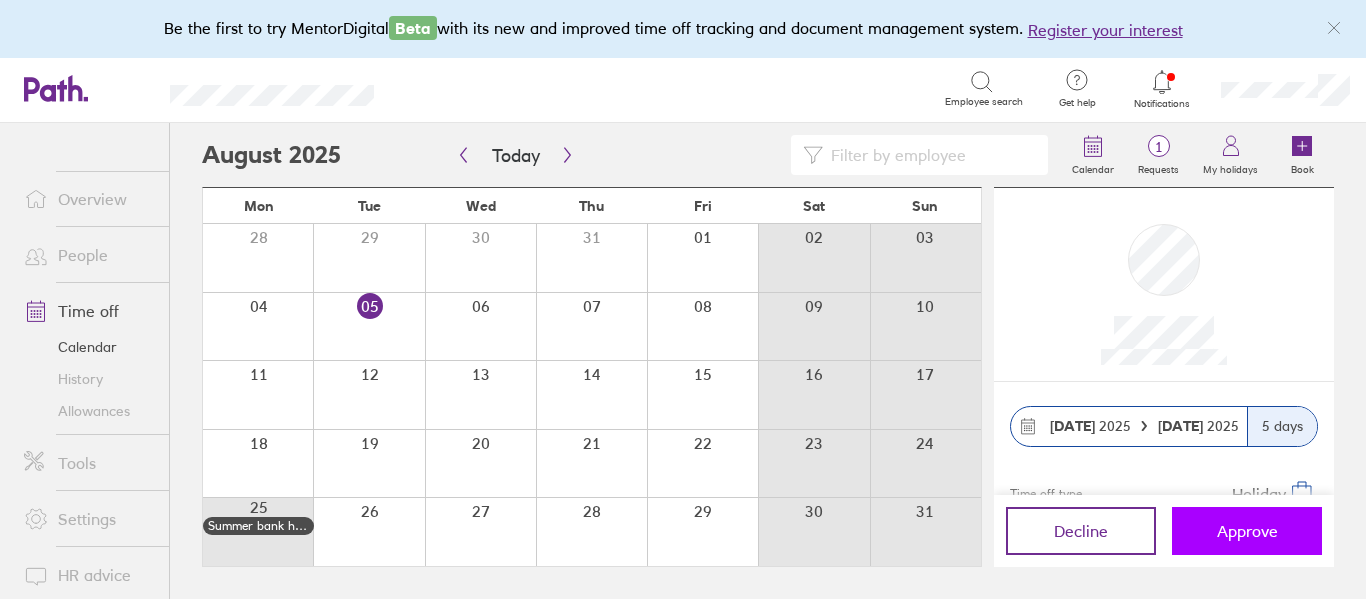 click on "Approve" at bounding box center (1247, 531) 